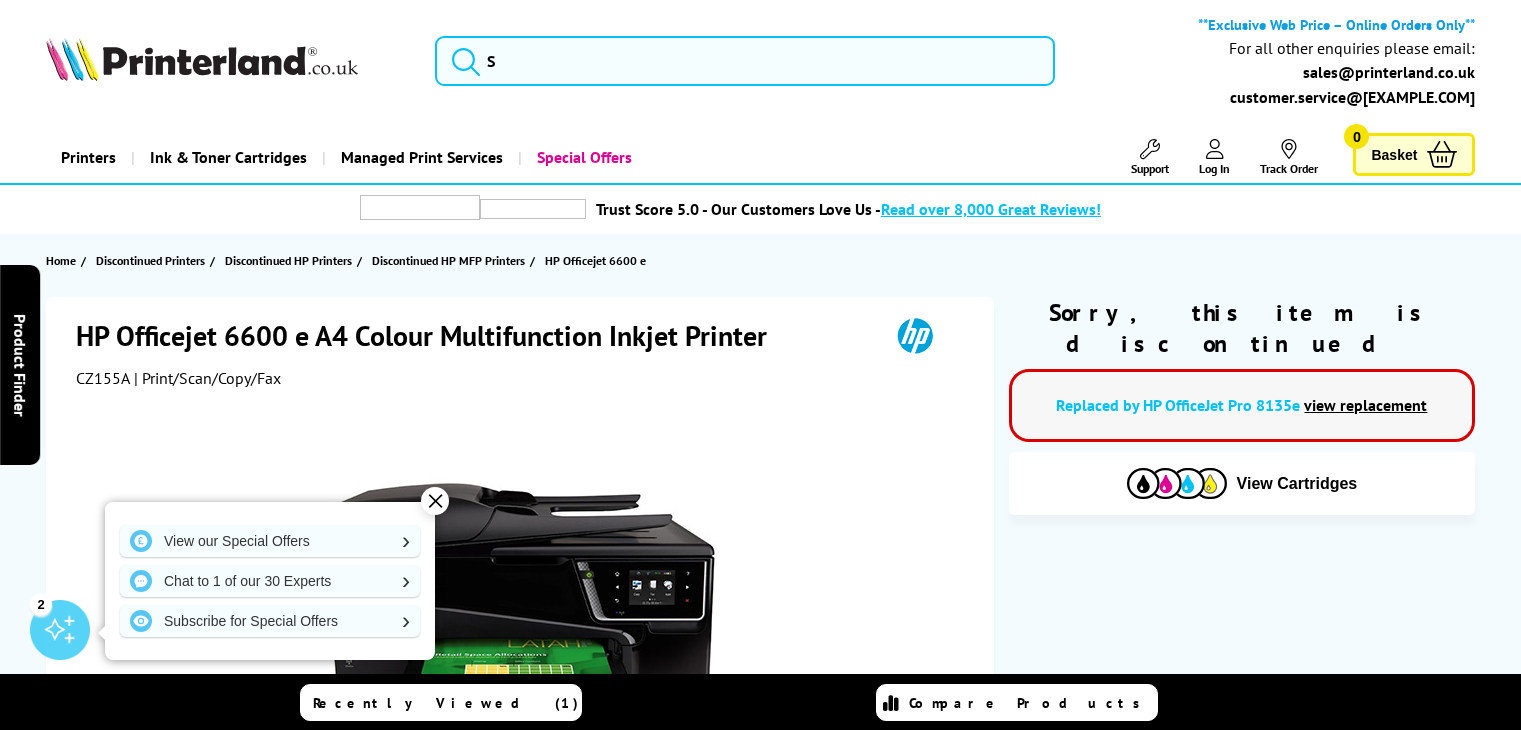 scroll, scrollTop: 0, scrollLeft: 0, axis: both 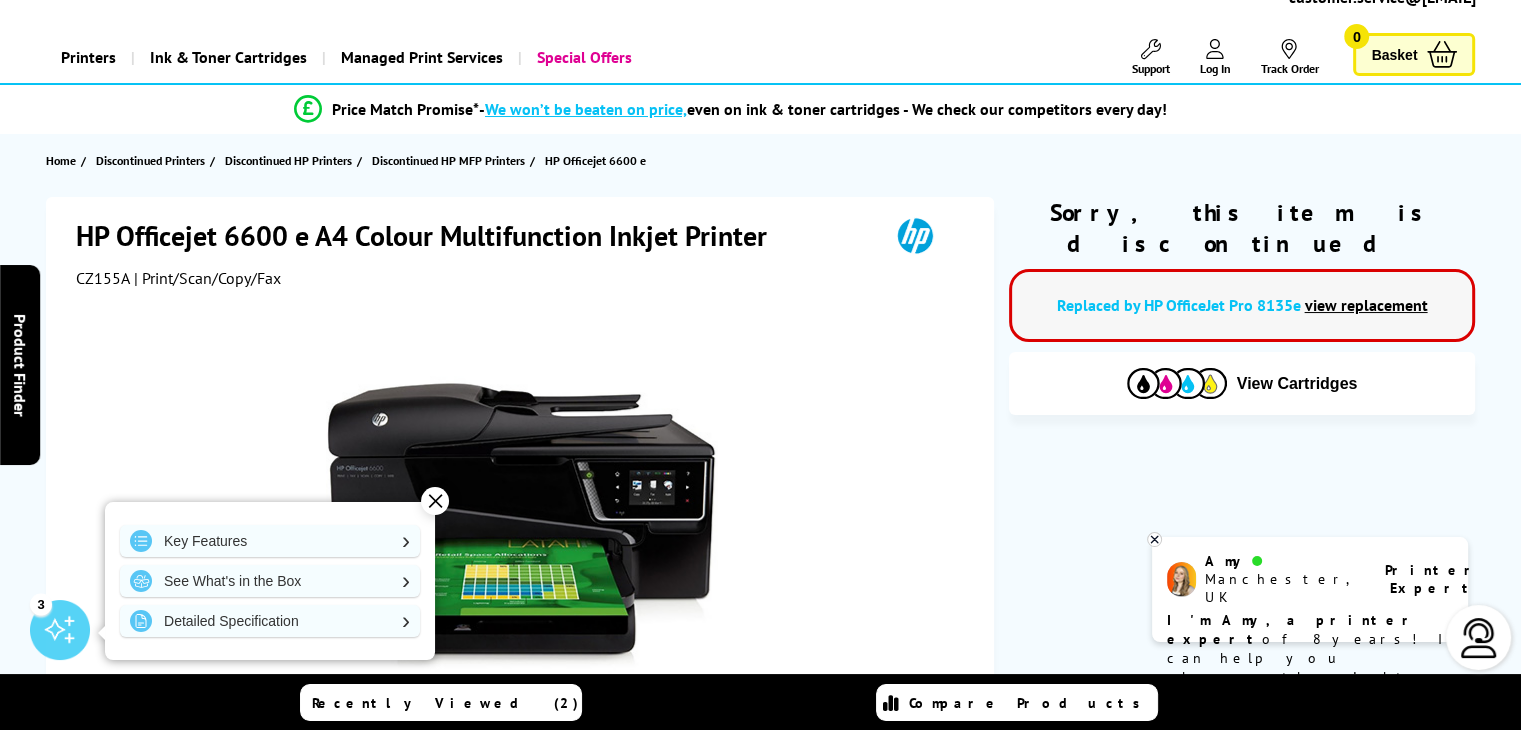 click on "HP Officejet 6600 e" at bounding box center (61, 160) 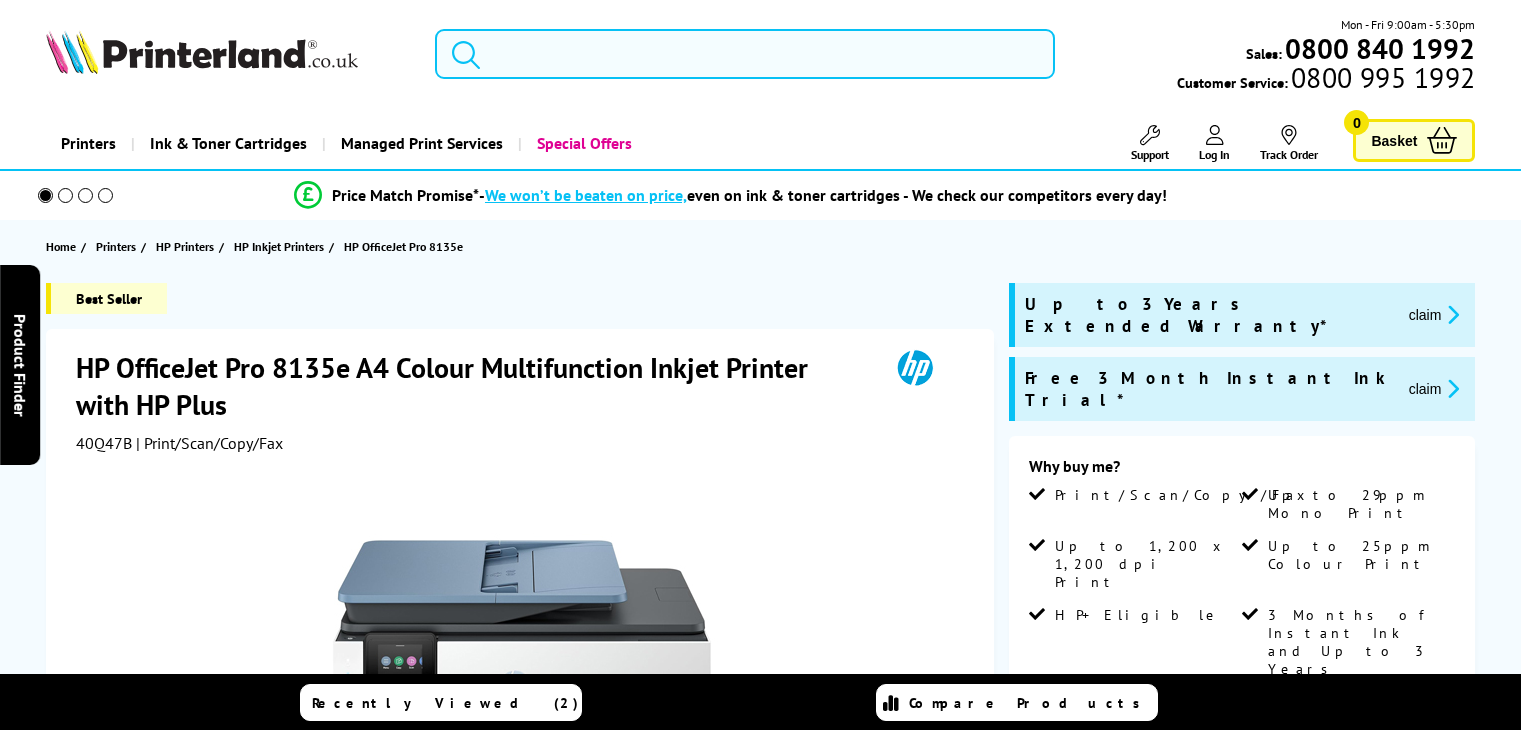scroll, scrollTop: 0, scrollLeft: 0, axis: both 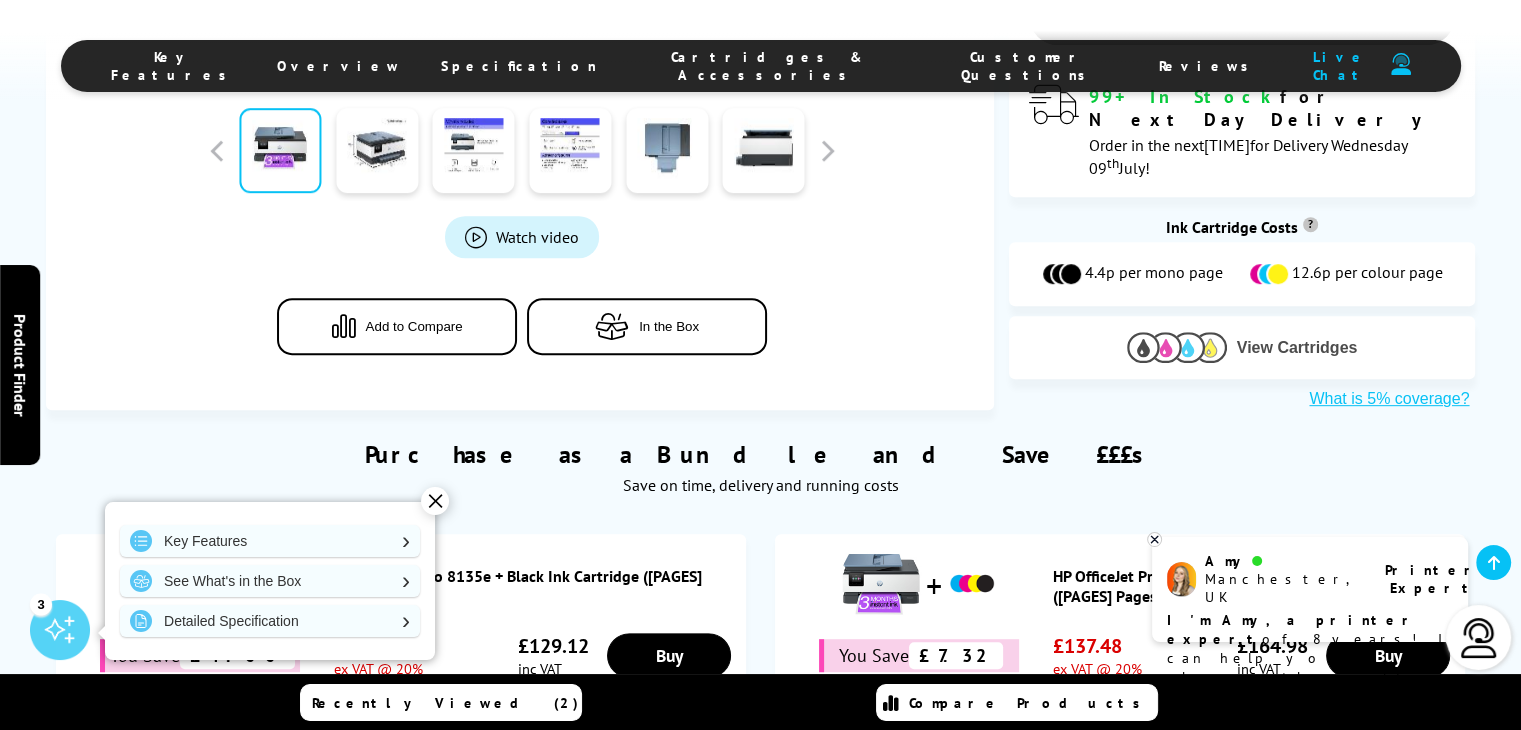 click on "View Cartridges" at bounding box center (1297, 348) 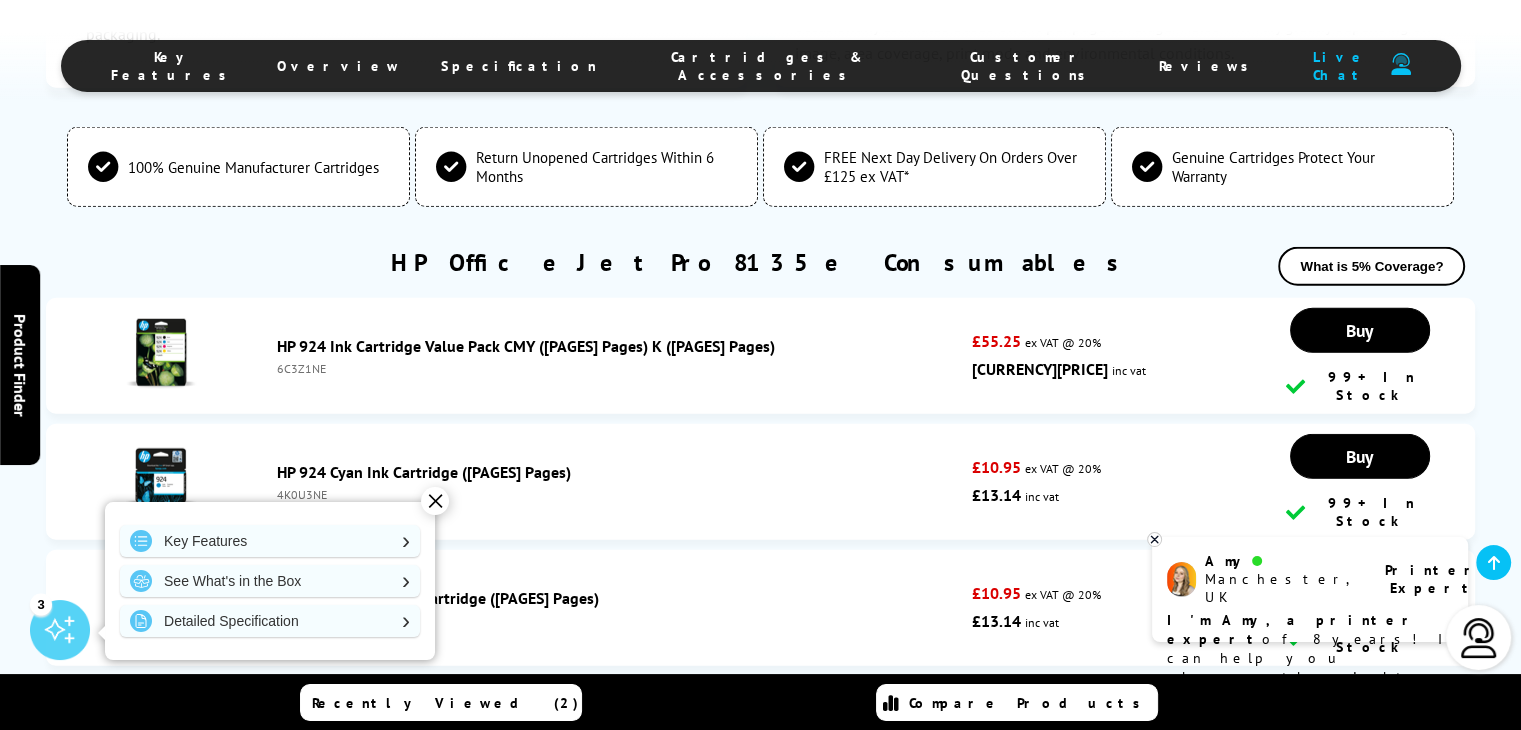 scroll, scrollTop: 5500, scrollLeft: 0, axis: vertical 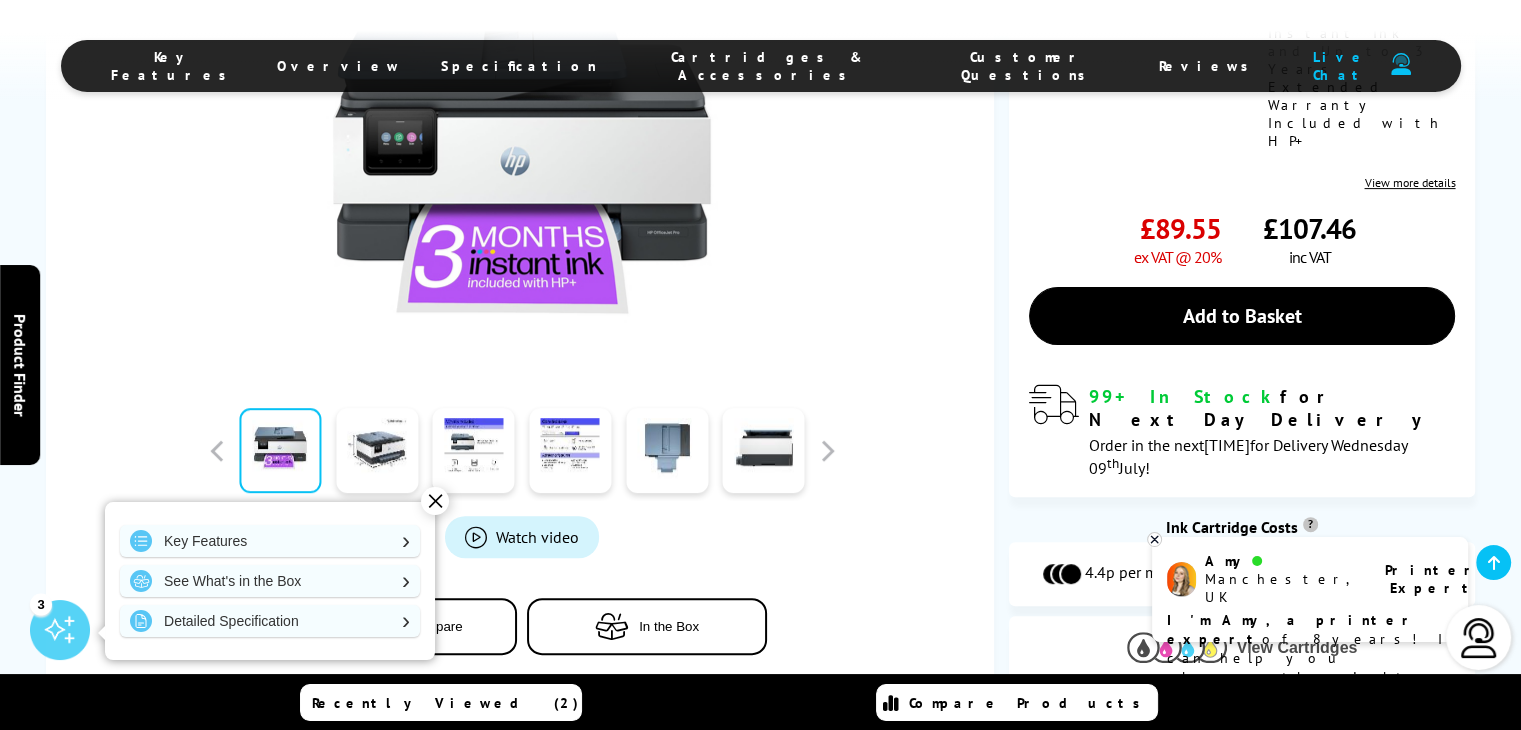 click on "View Cartridges" at bounding box center [1297, 648] 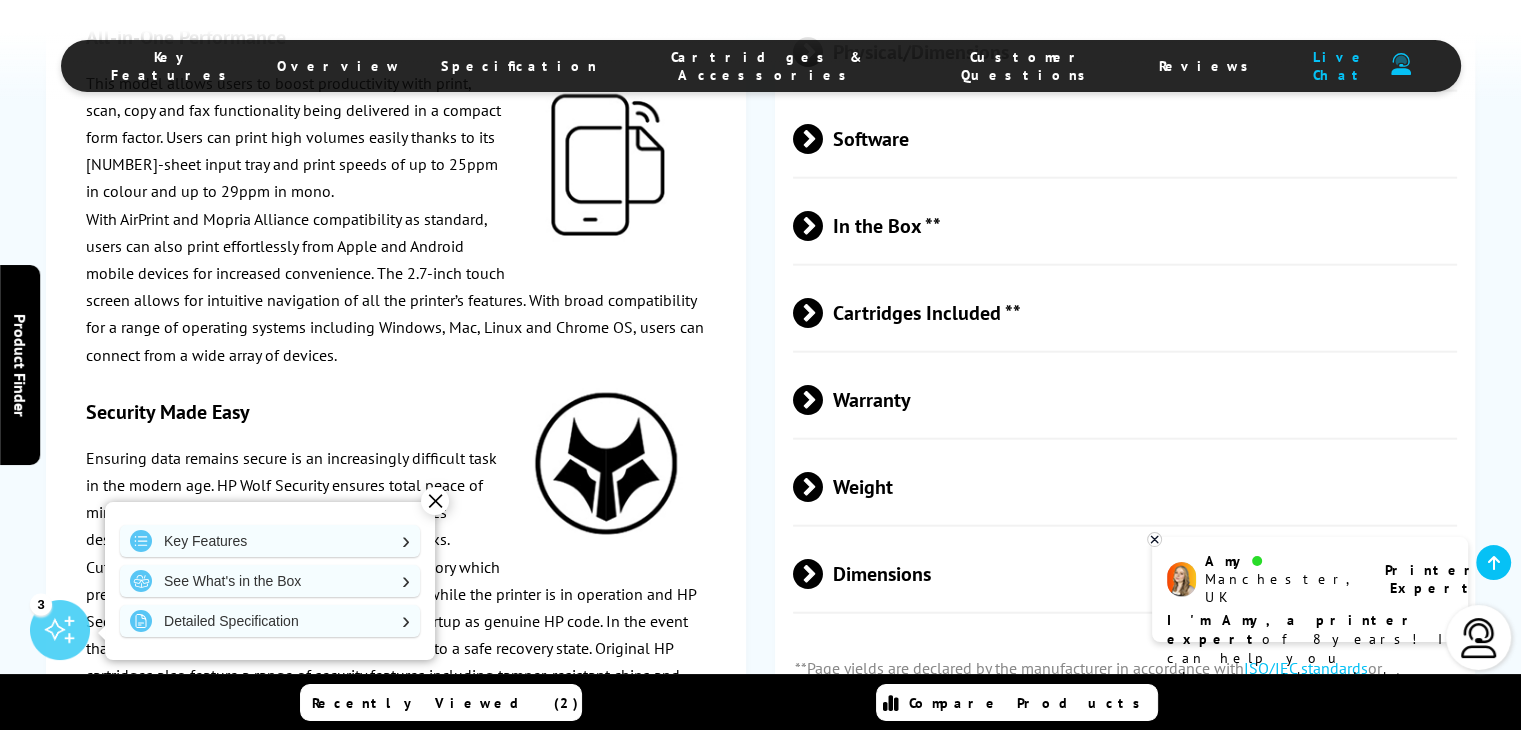 scroll, scrollTop: 4700, scrollLeft: 0, axis: vertical 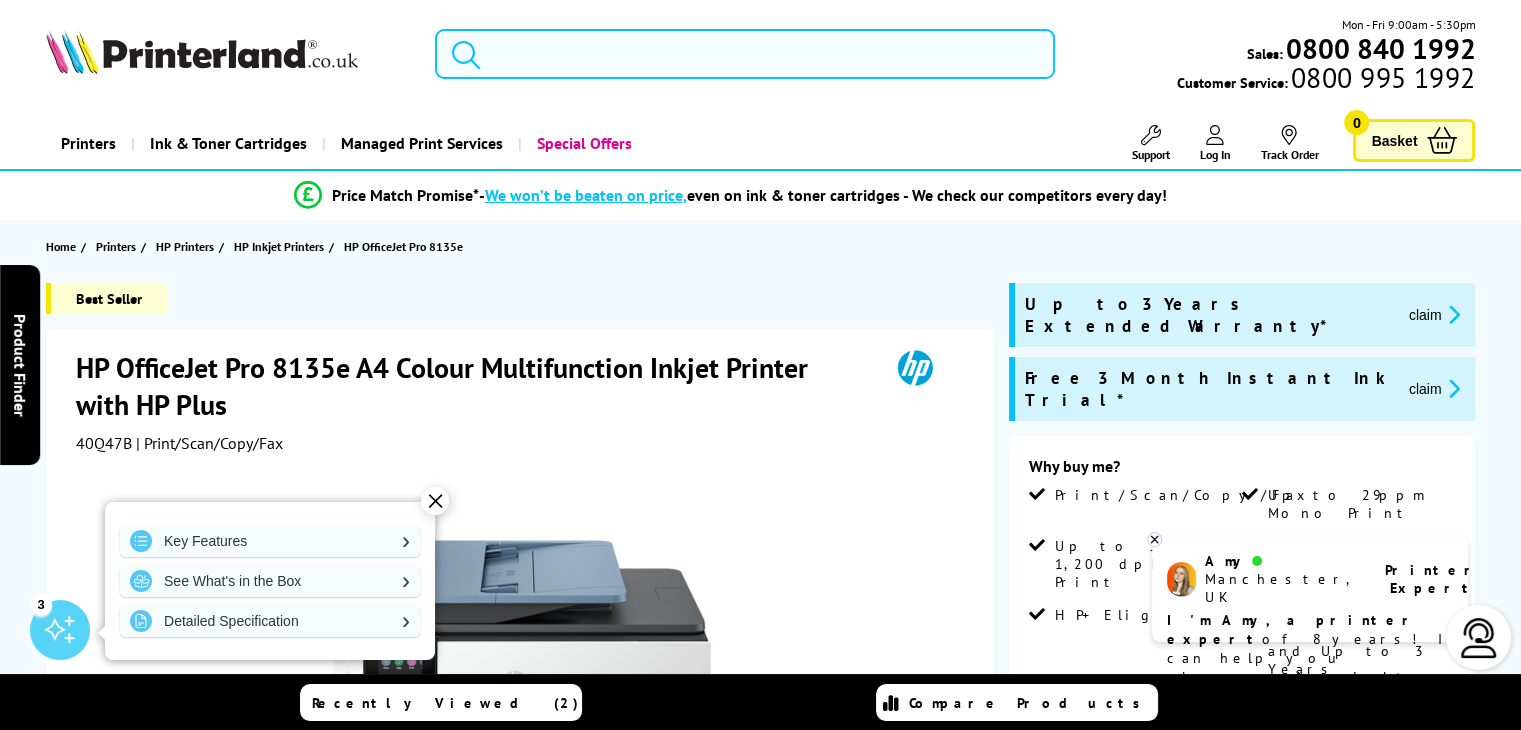 click at bounding box center (745, 54) 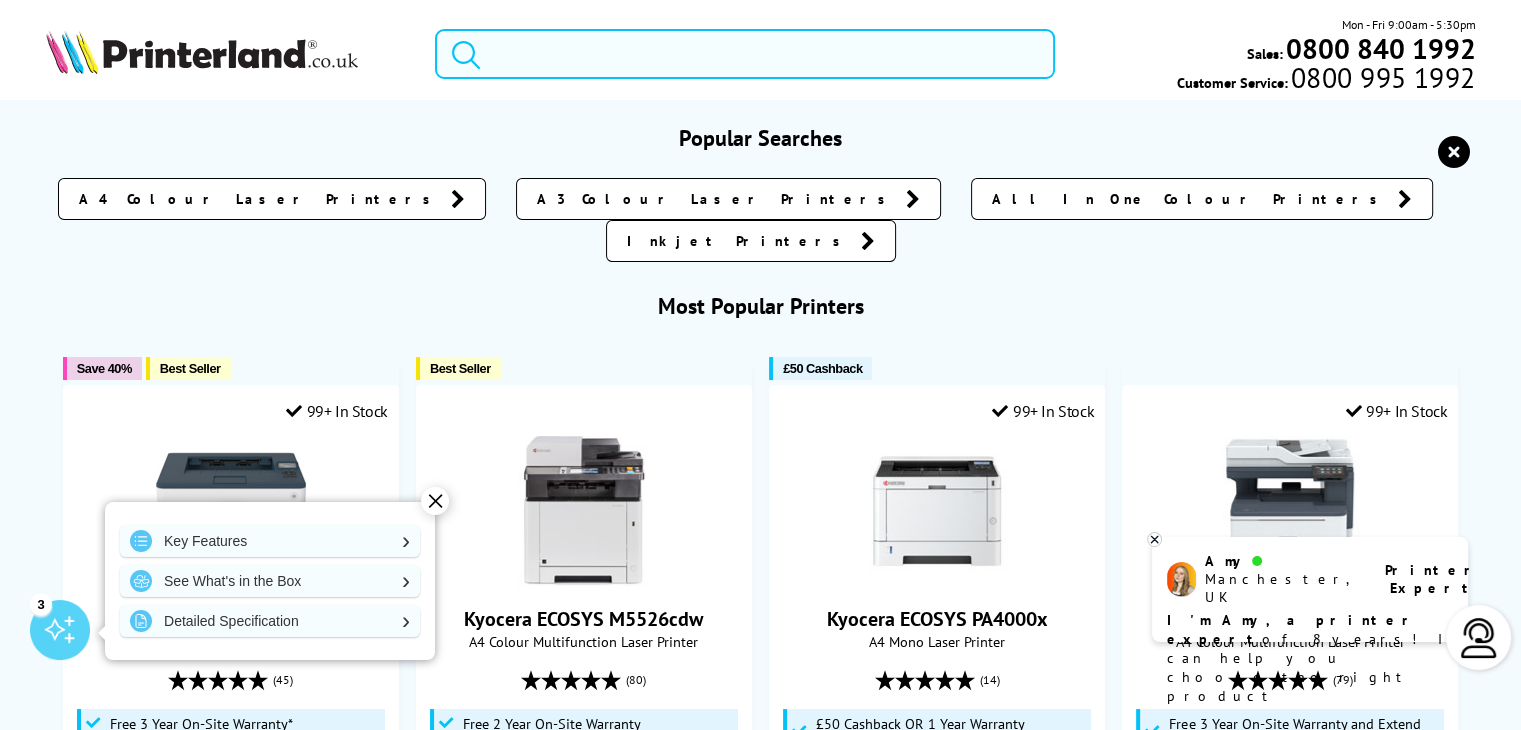 paste on "6C3Z1NE" 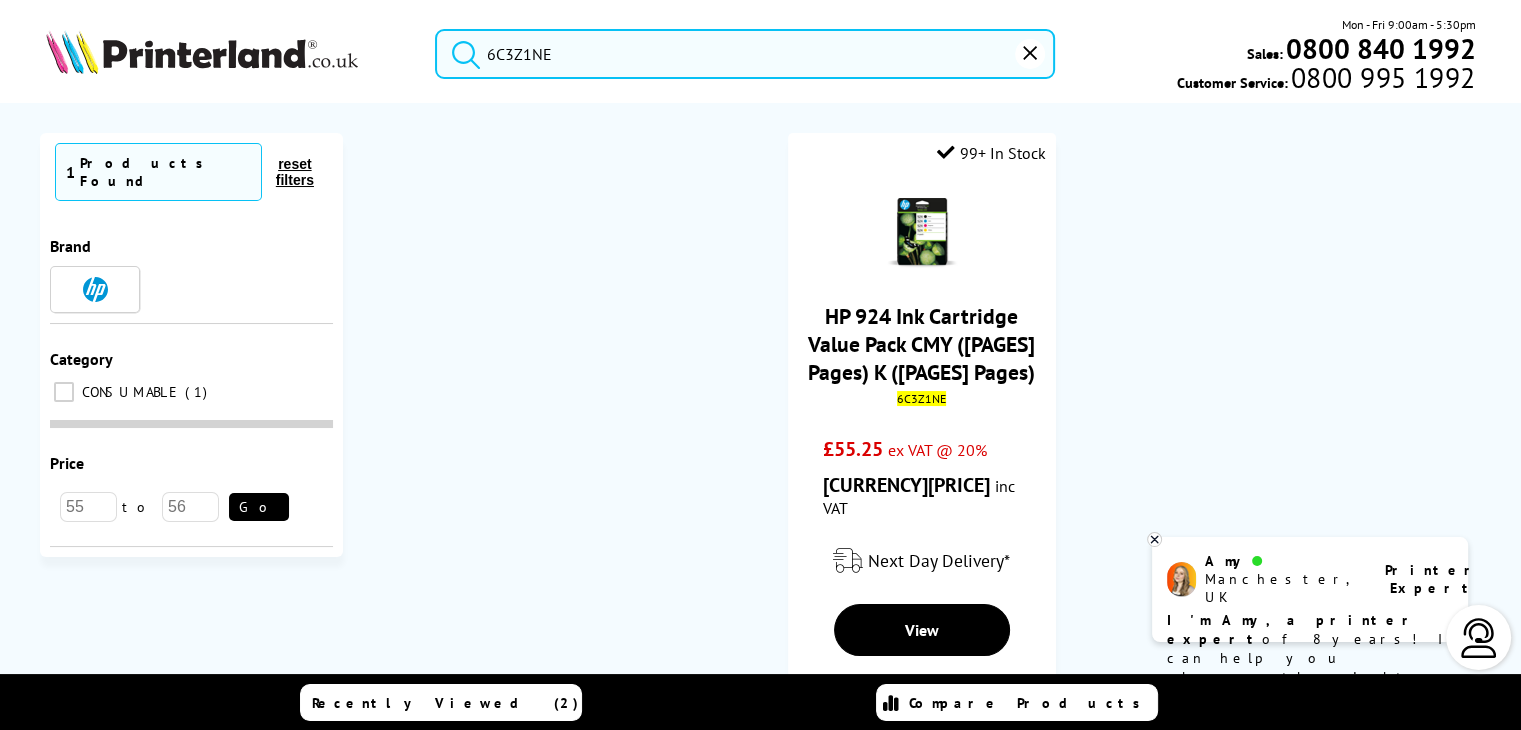 click at bounding box center (461, 51) 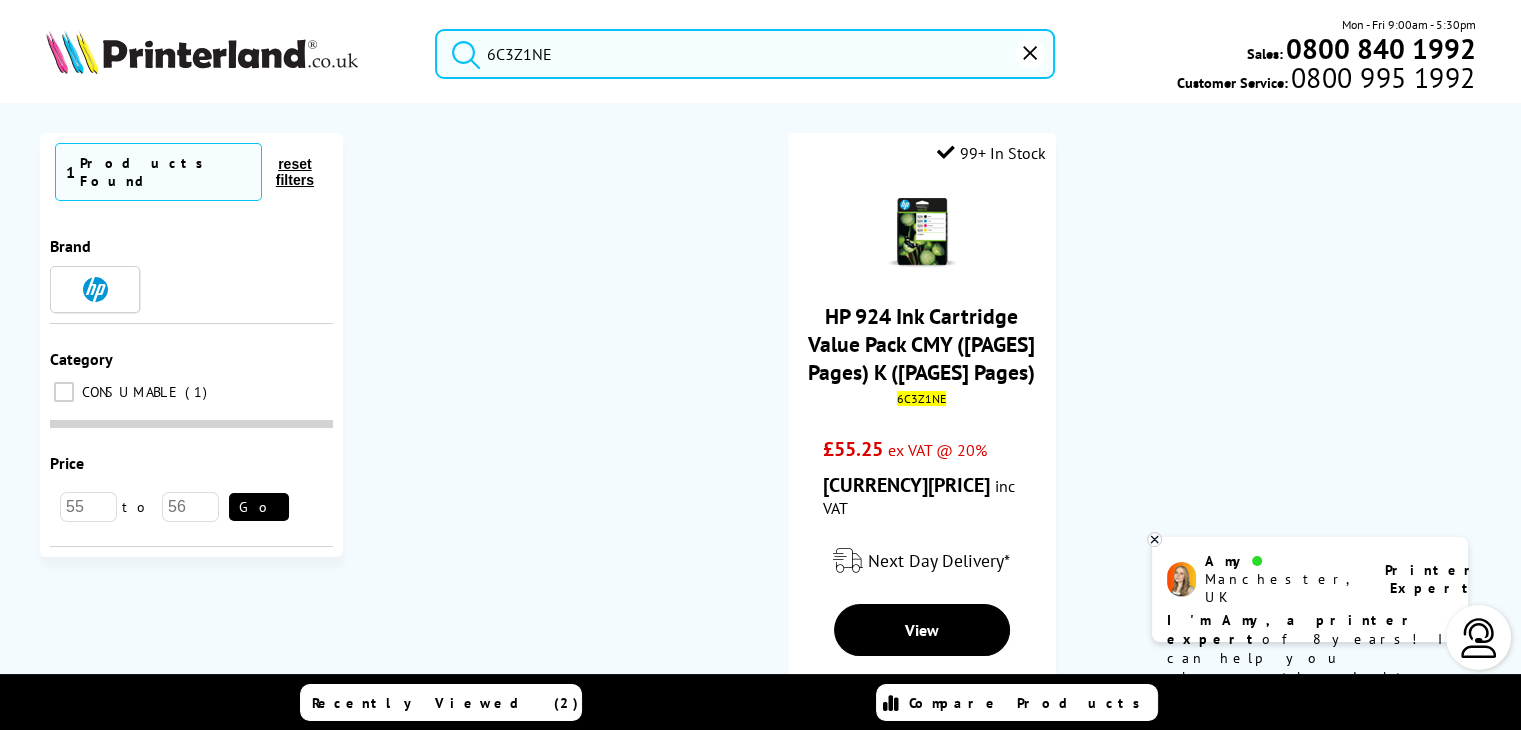 drag, startPoint x: 597, startPoint y: 64, endPoint x: 396, endPoint y: 48, distance: 201.6358 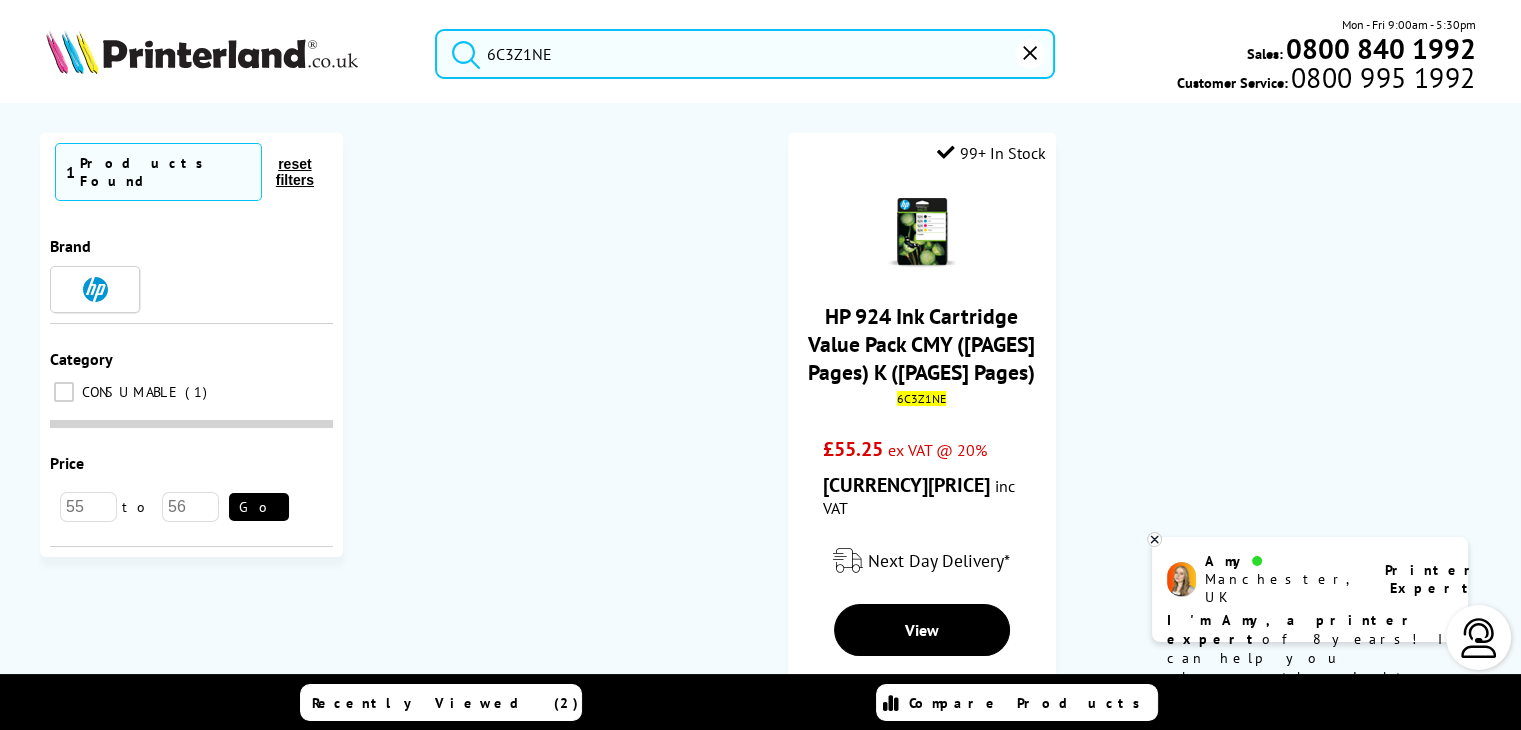 click on "6C3Z1NE
Mon - Fri 9:00am - 5:30pm
Sales: 0800 840 1992
Customer Service: 0800 995 1992" at bounding box center [760, 59] 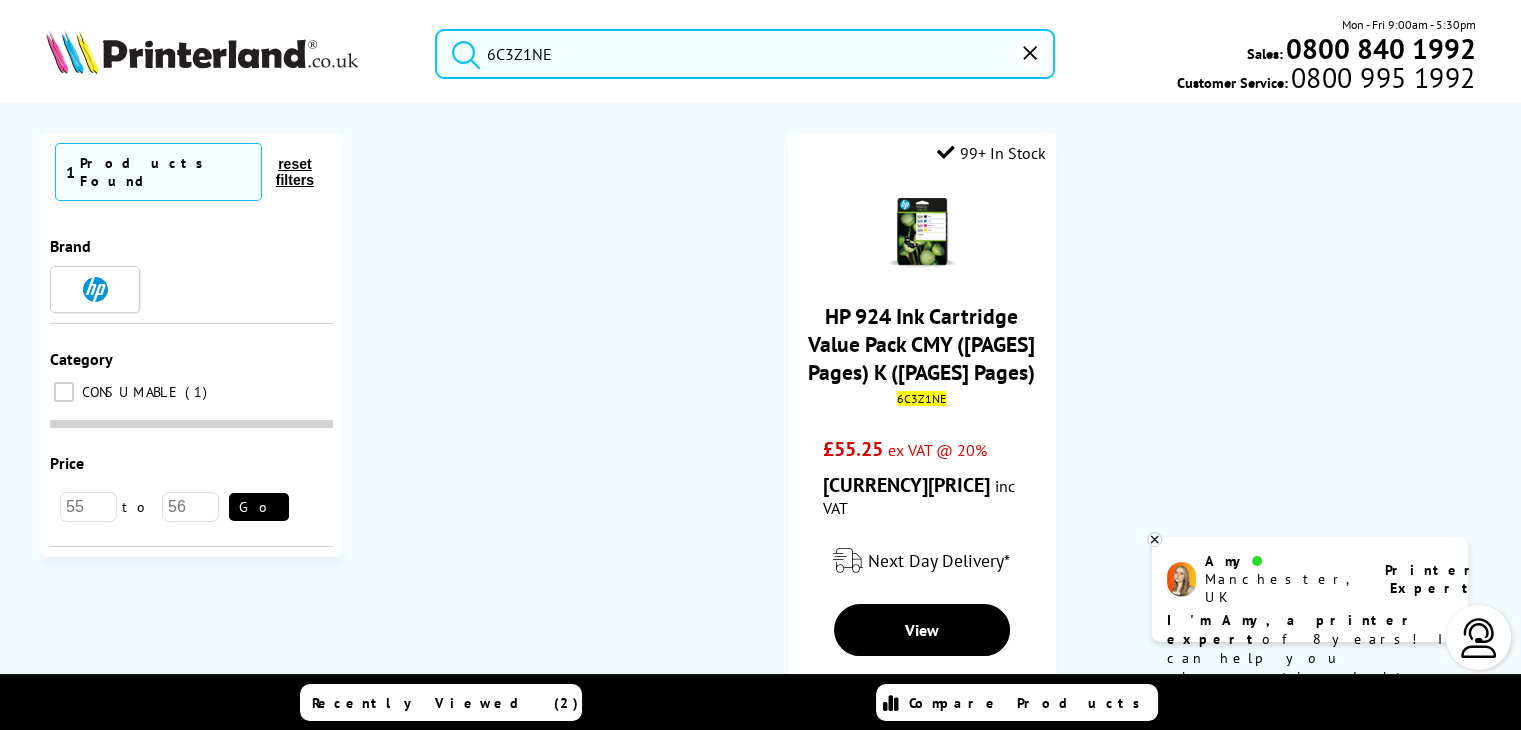 paste on "40Q47B#687" 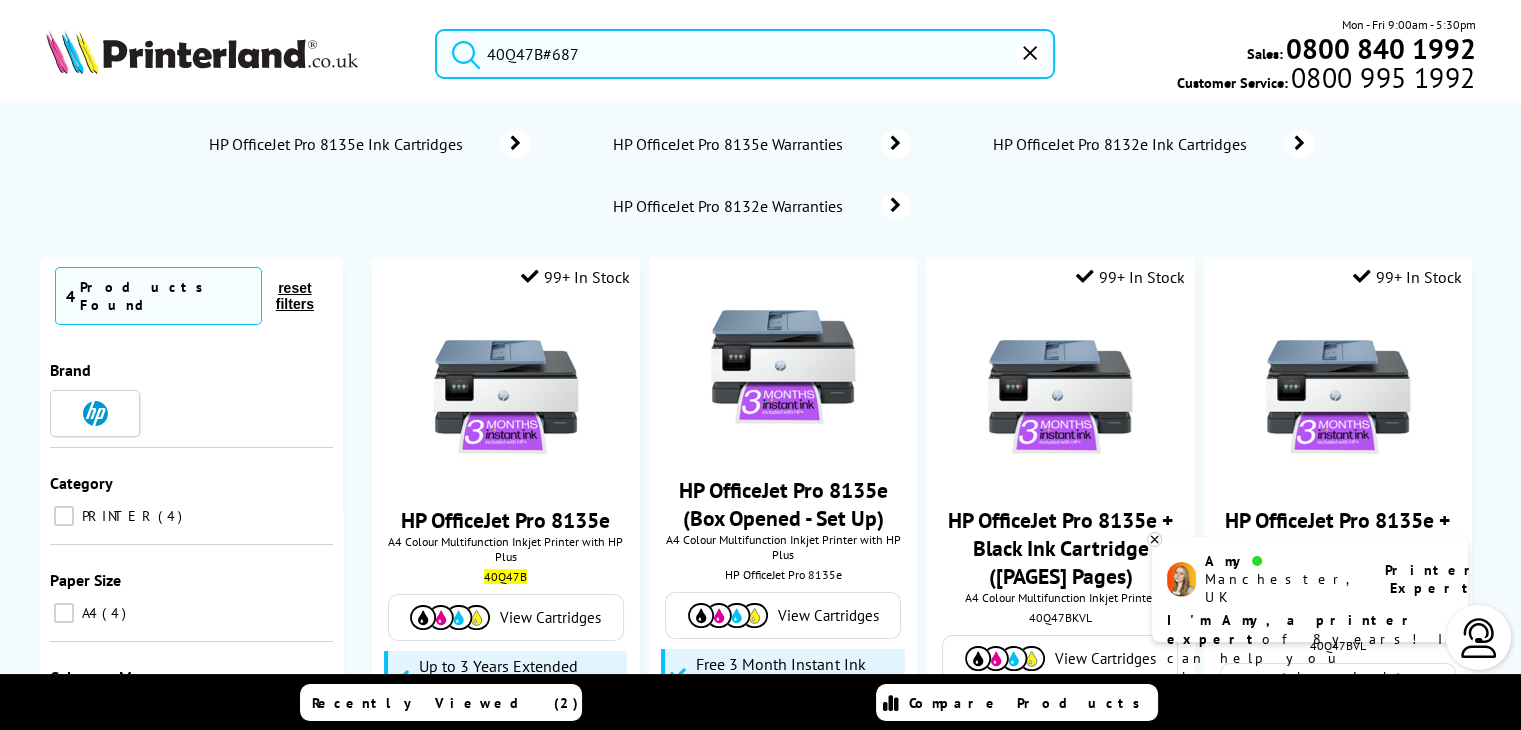 type on "40Q47B#687" 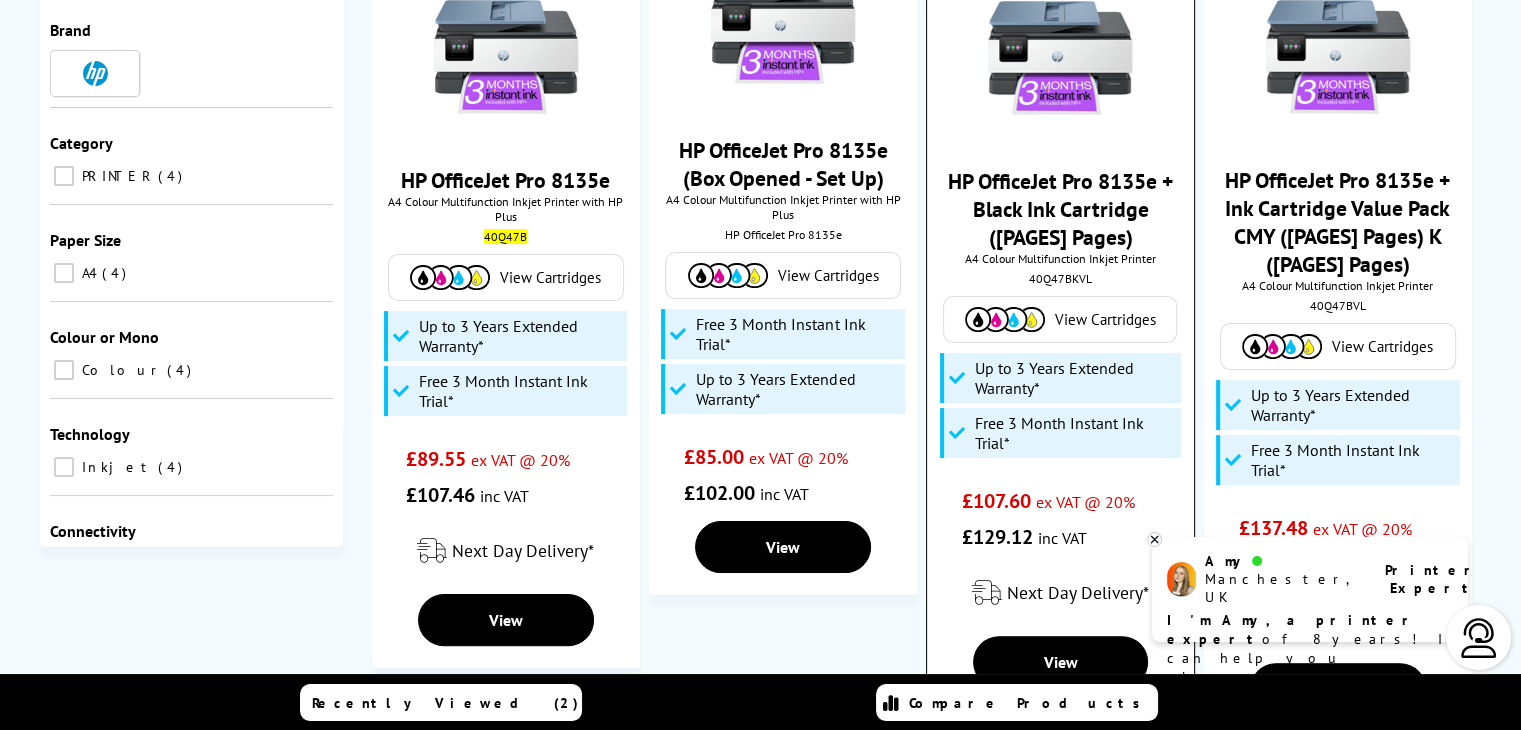 scroll, scrollTop: 400, scrollLeft: 0, axis: vertical 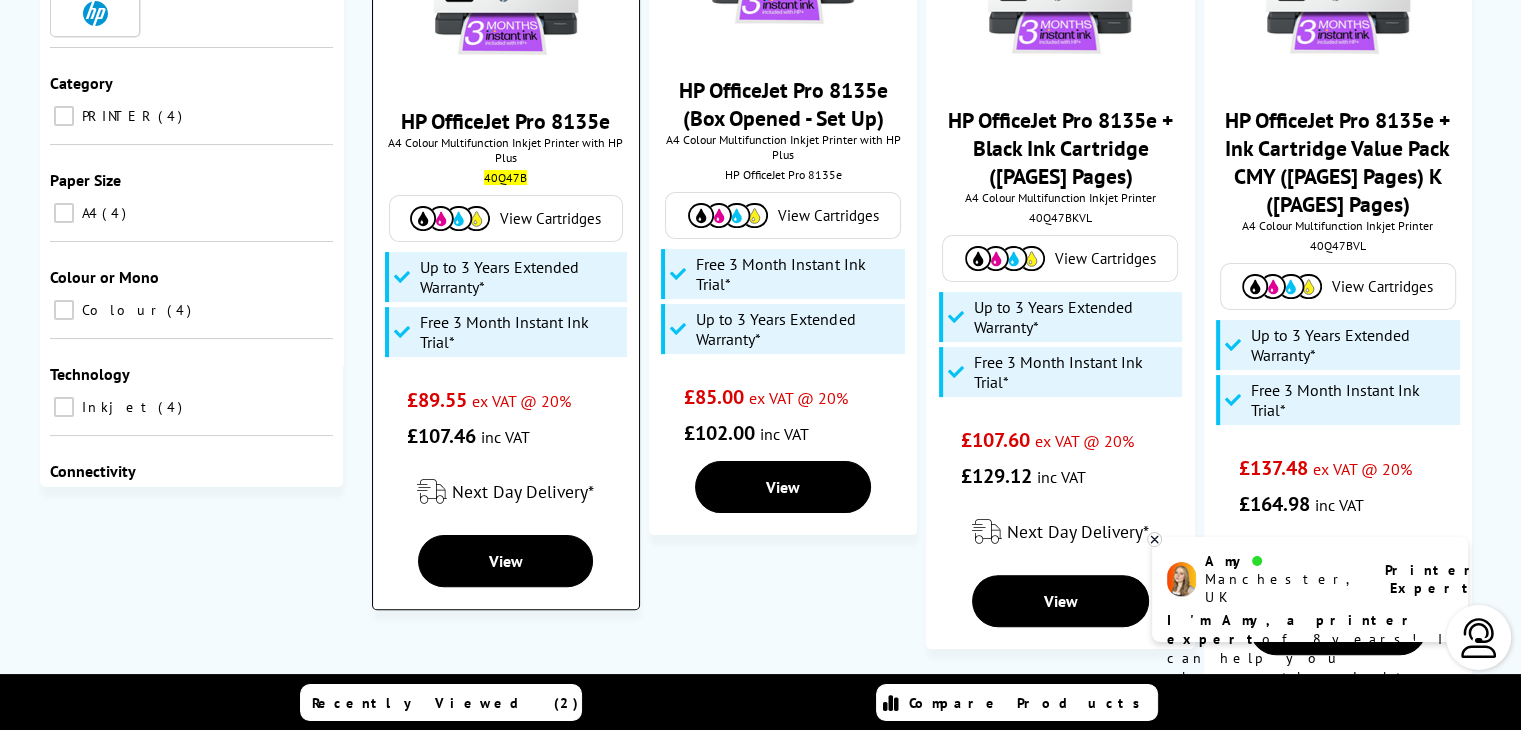 click on "HP OfficeJet Pro 8135e" at bounding box center [505, 121] 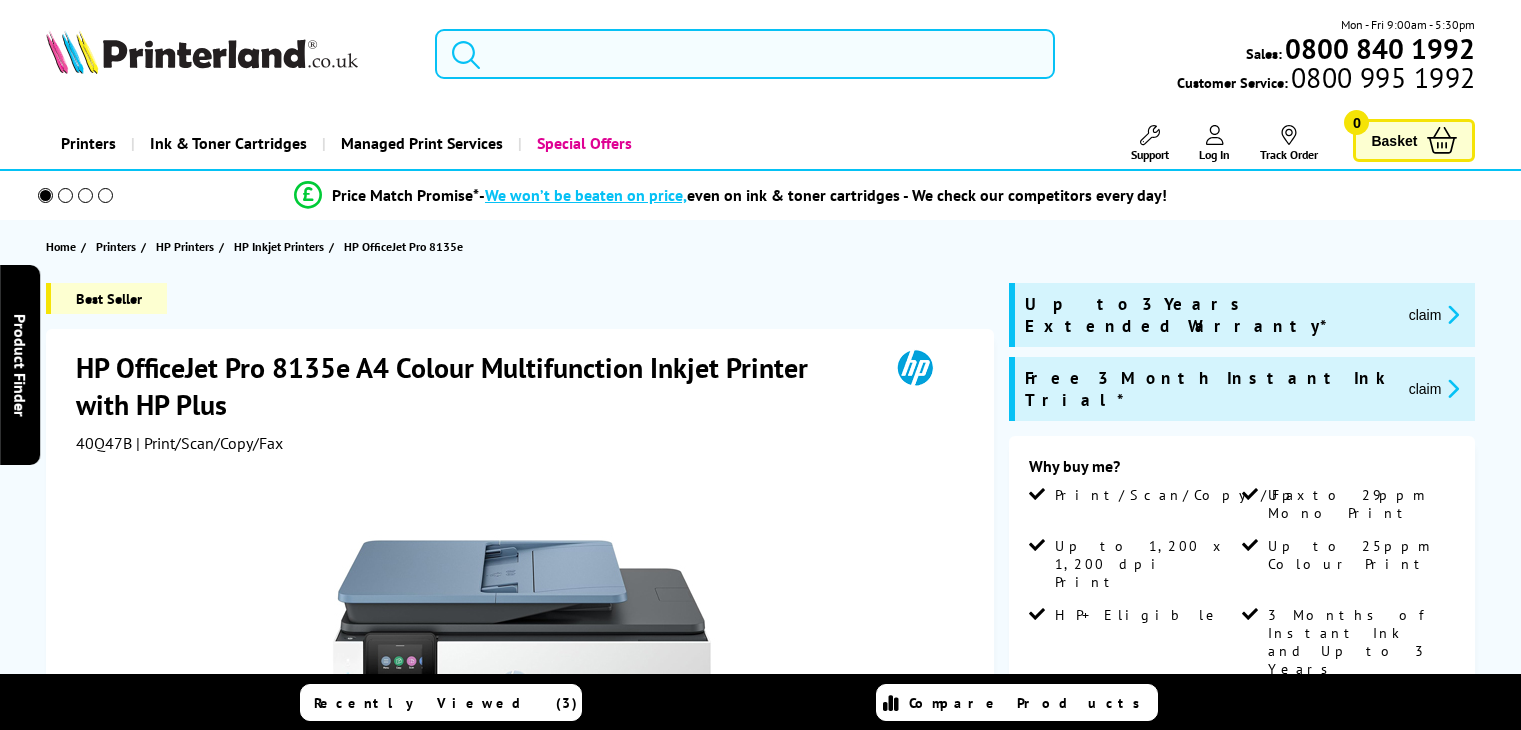 scroll, scrollTop: 0, scrollLeft: 0, axis: both 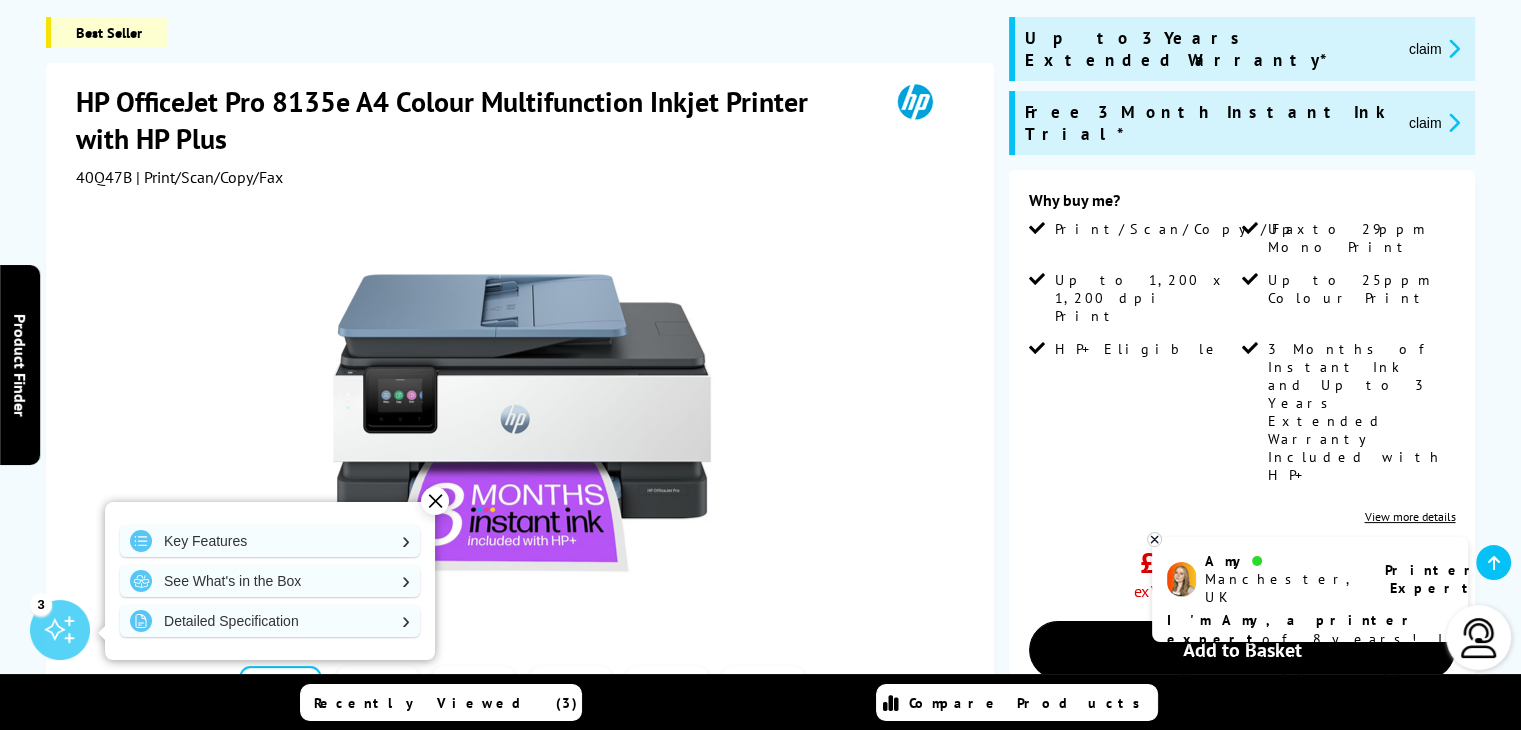 click on "claim" at bounding box center [1434, 48] 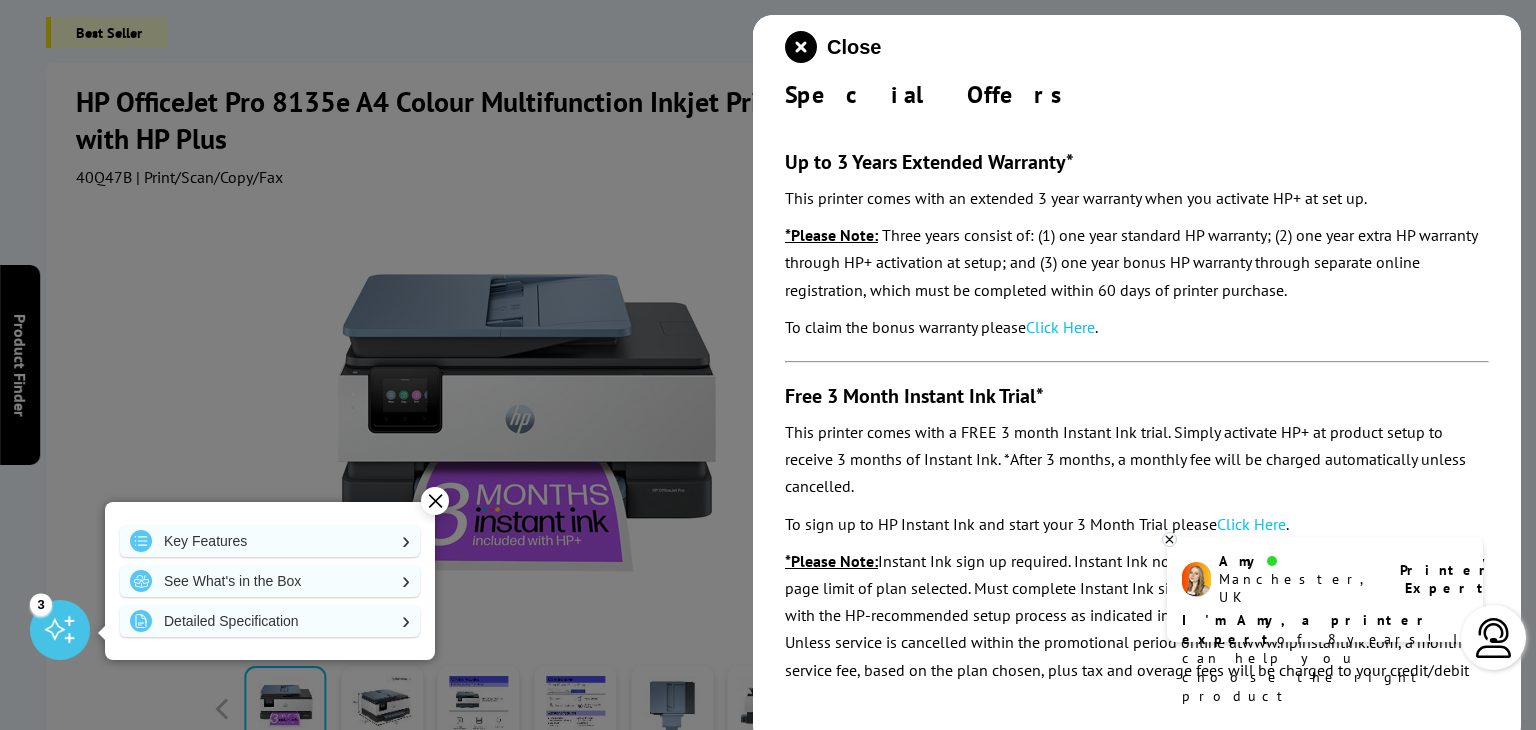 click at bounding box center [768, 365] 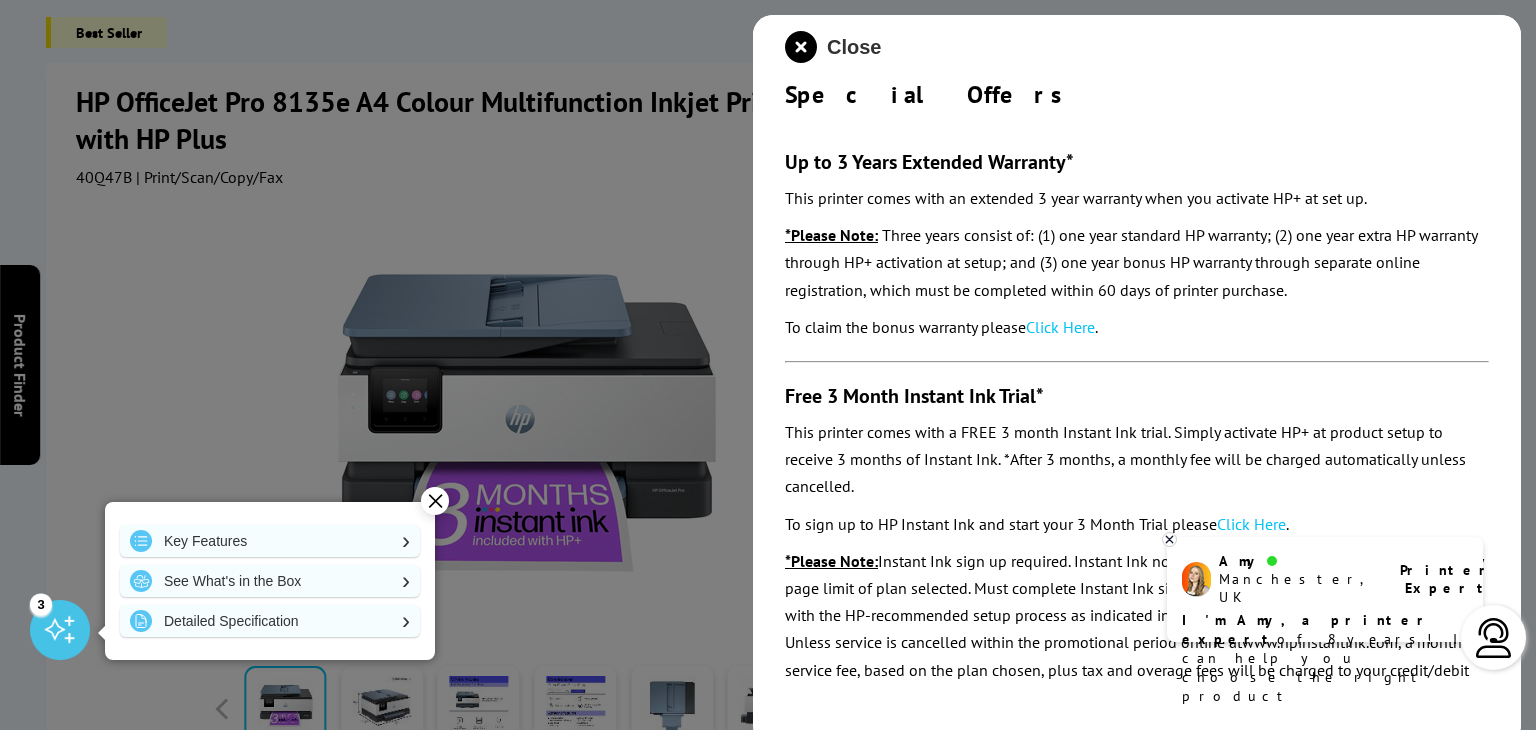 click on "Close" at bounding box center [854, 47] 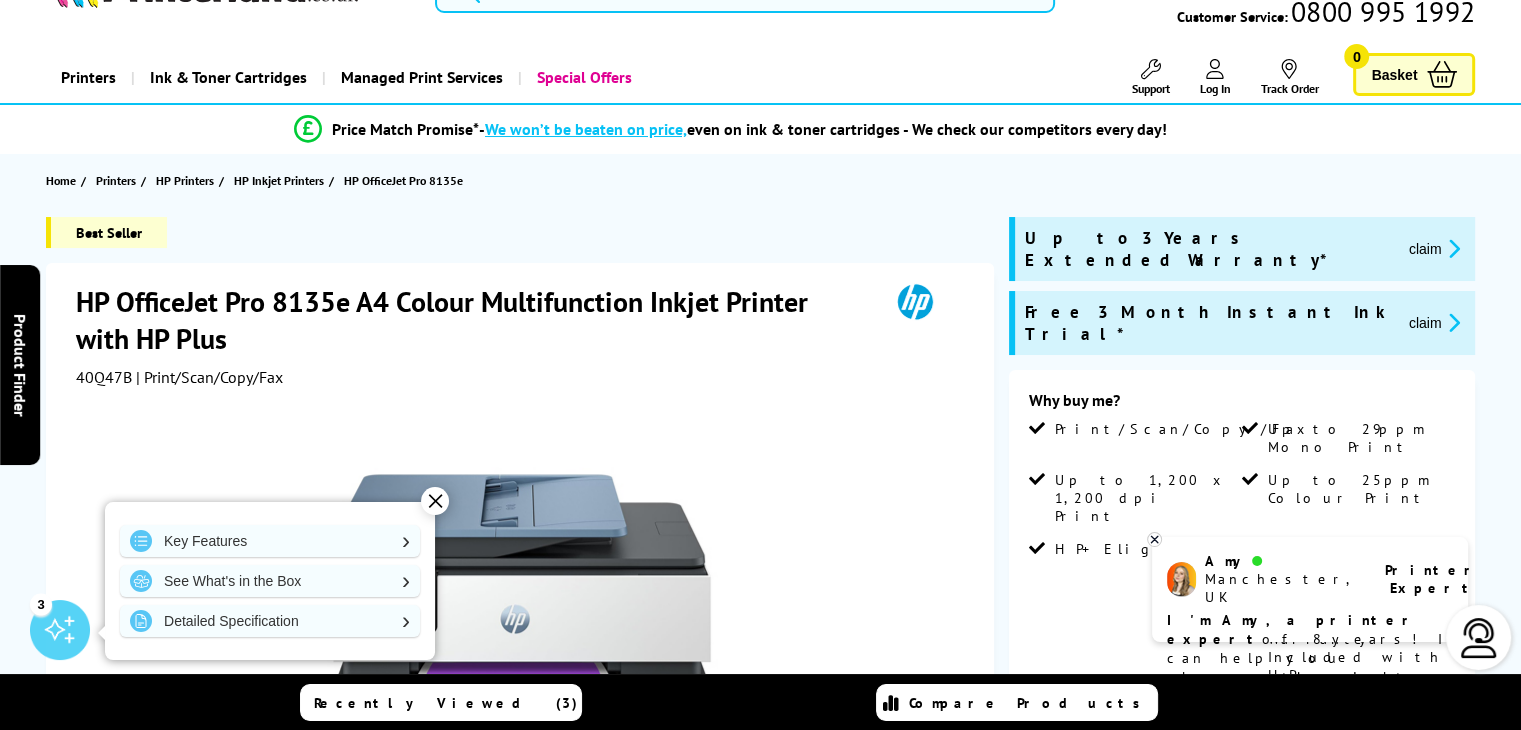 scroll, scrollTop: 0, scrollLeft: 0, axis: both 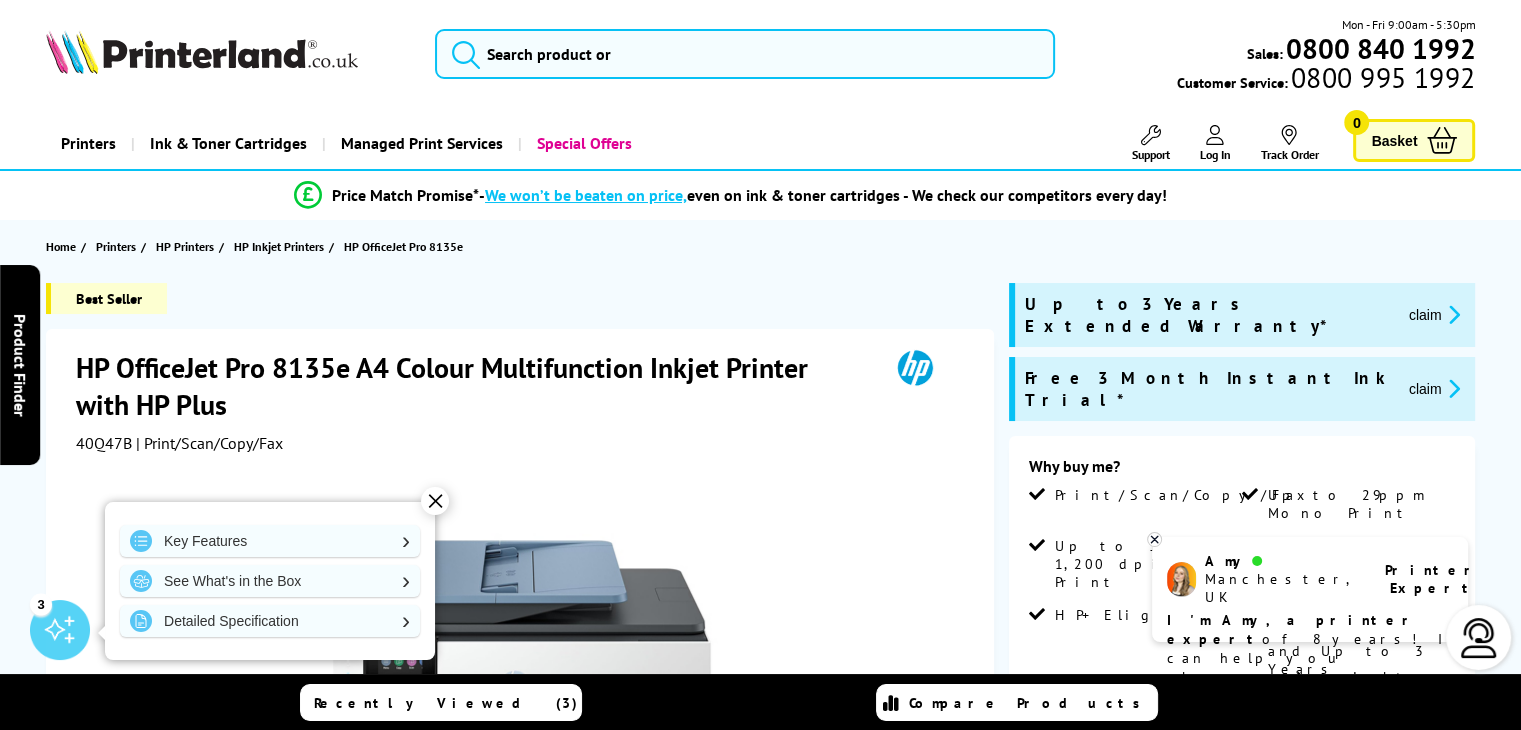 click at bounding box center (202, 52) 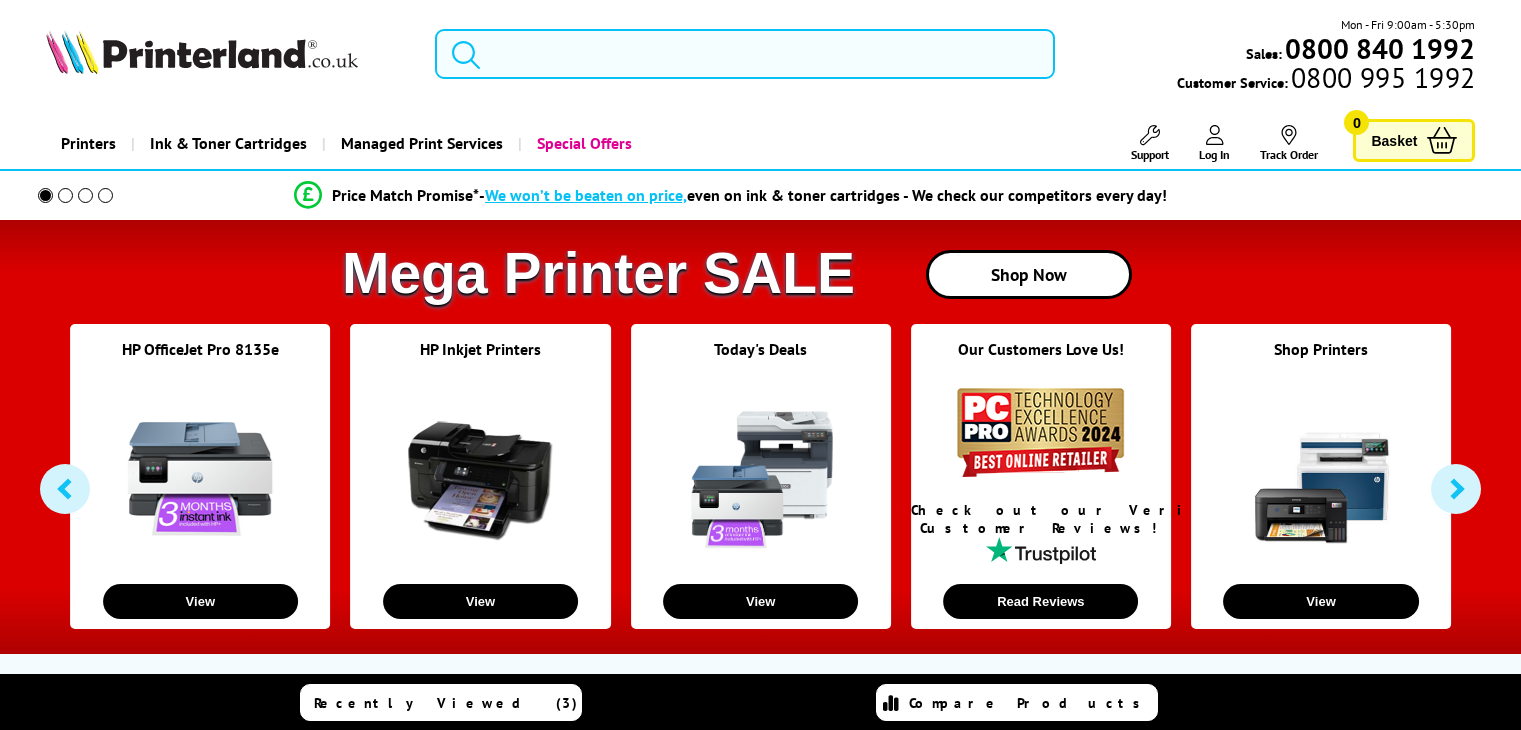 scroll, scrollTop: 0, scrollLeft: 0, axis: both 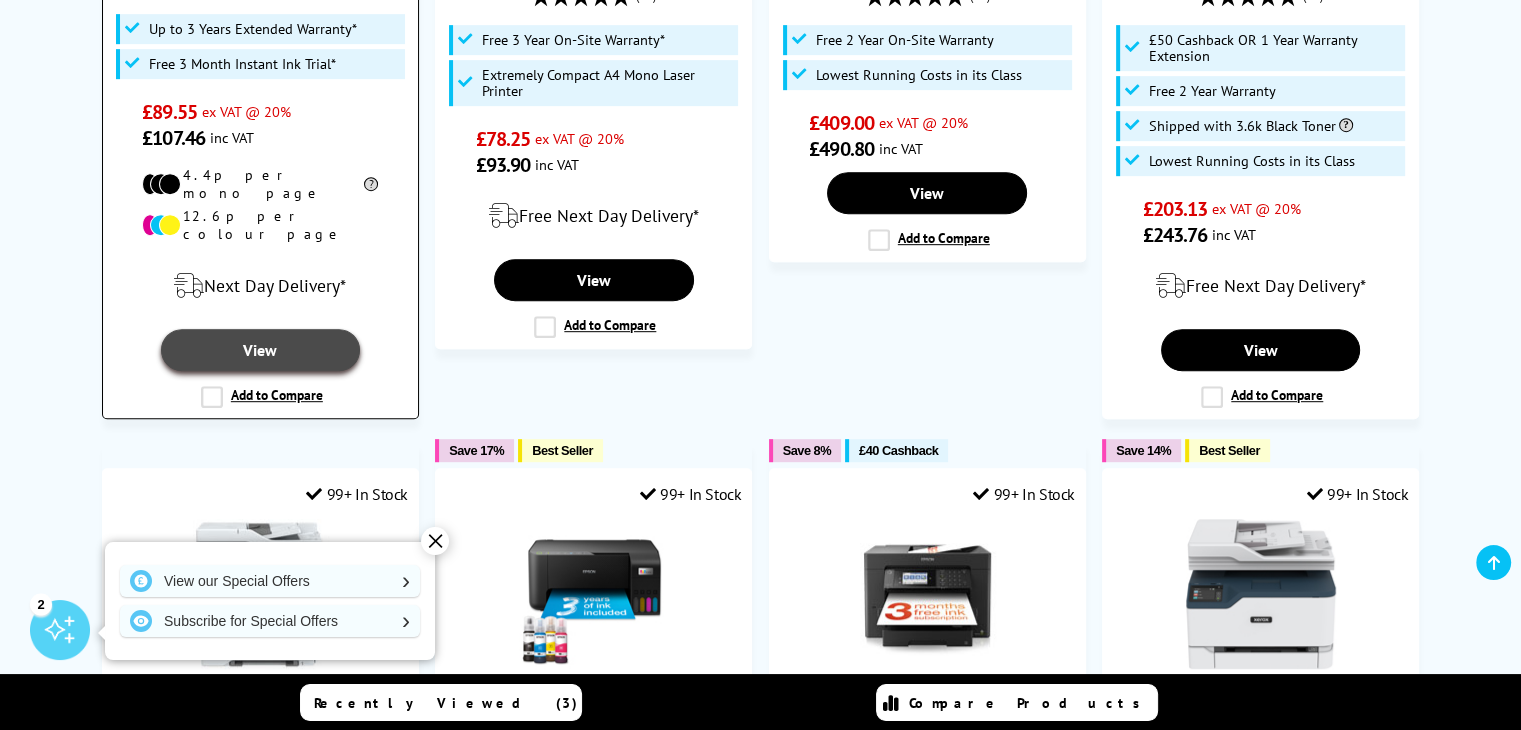 click on "View" at bounding box center [261, 350] 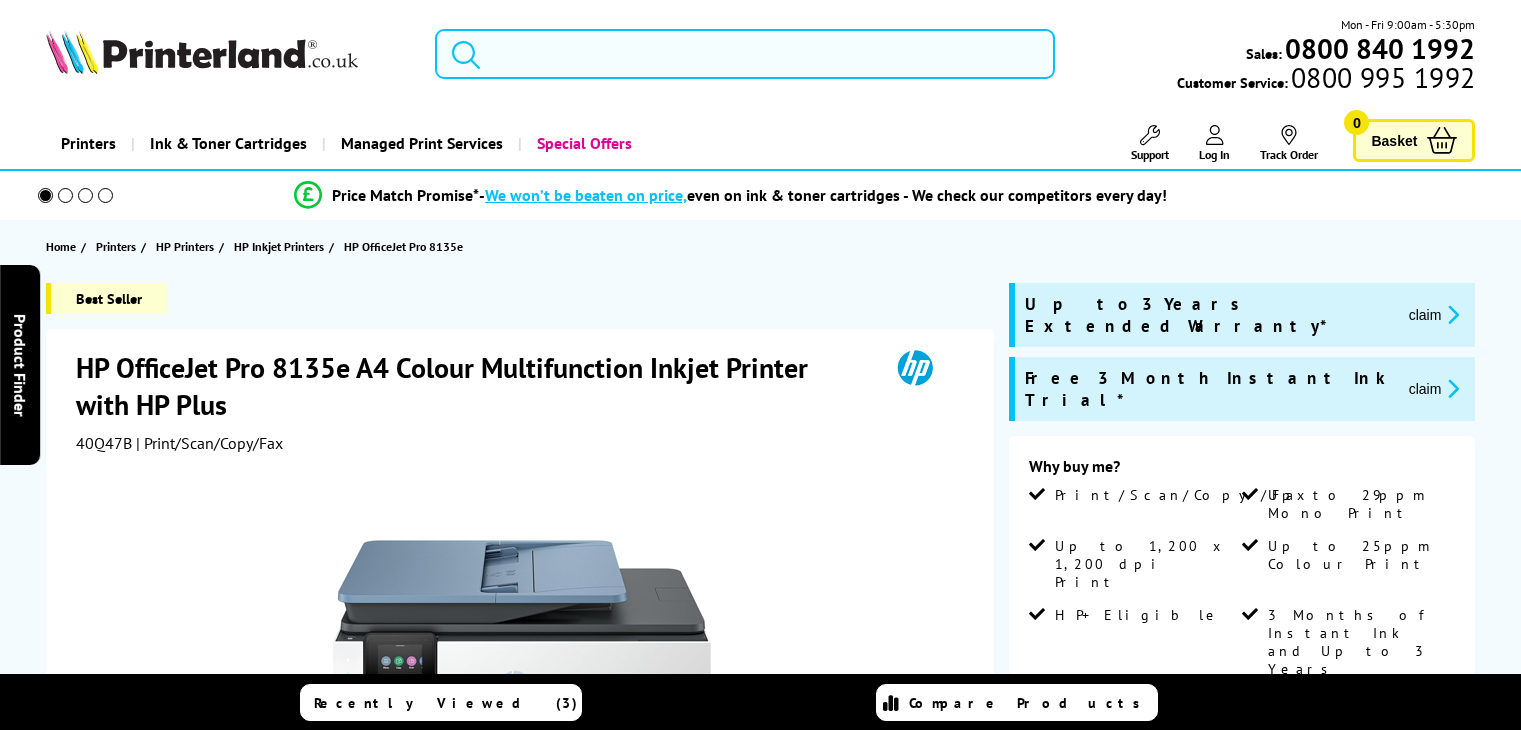 scroll, scrollTop: 0, scrollLeft: 0, axis: both 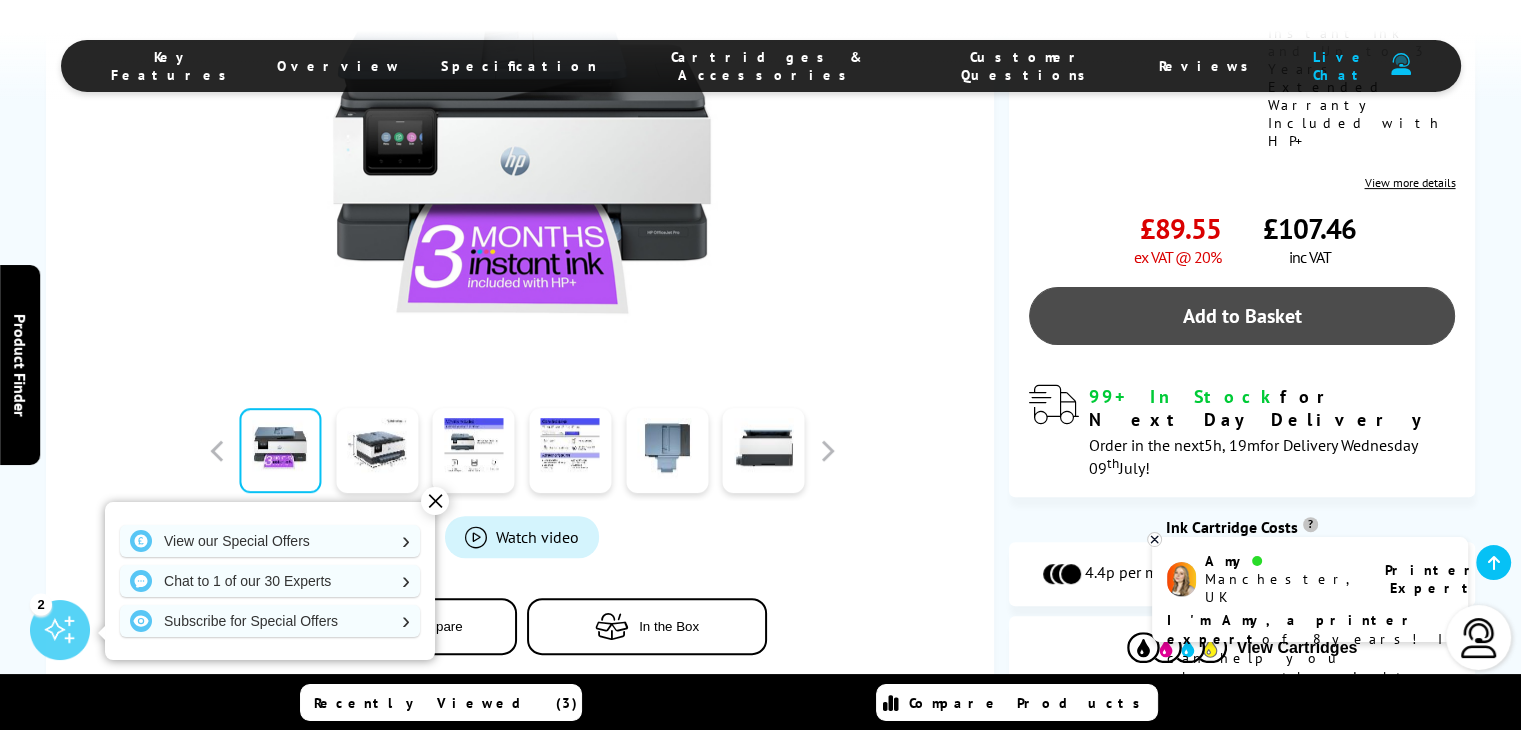 click on "Add to Basket" at bounding box center [1242, 316] 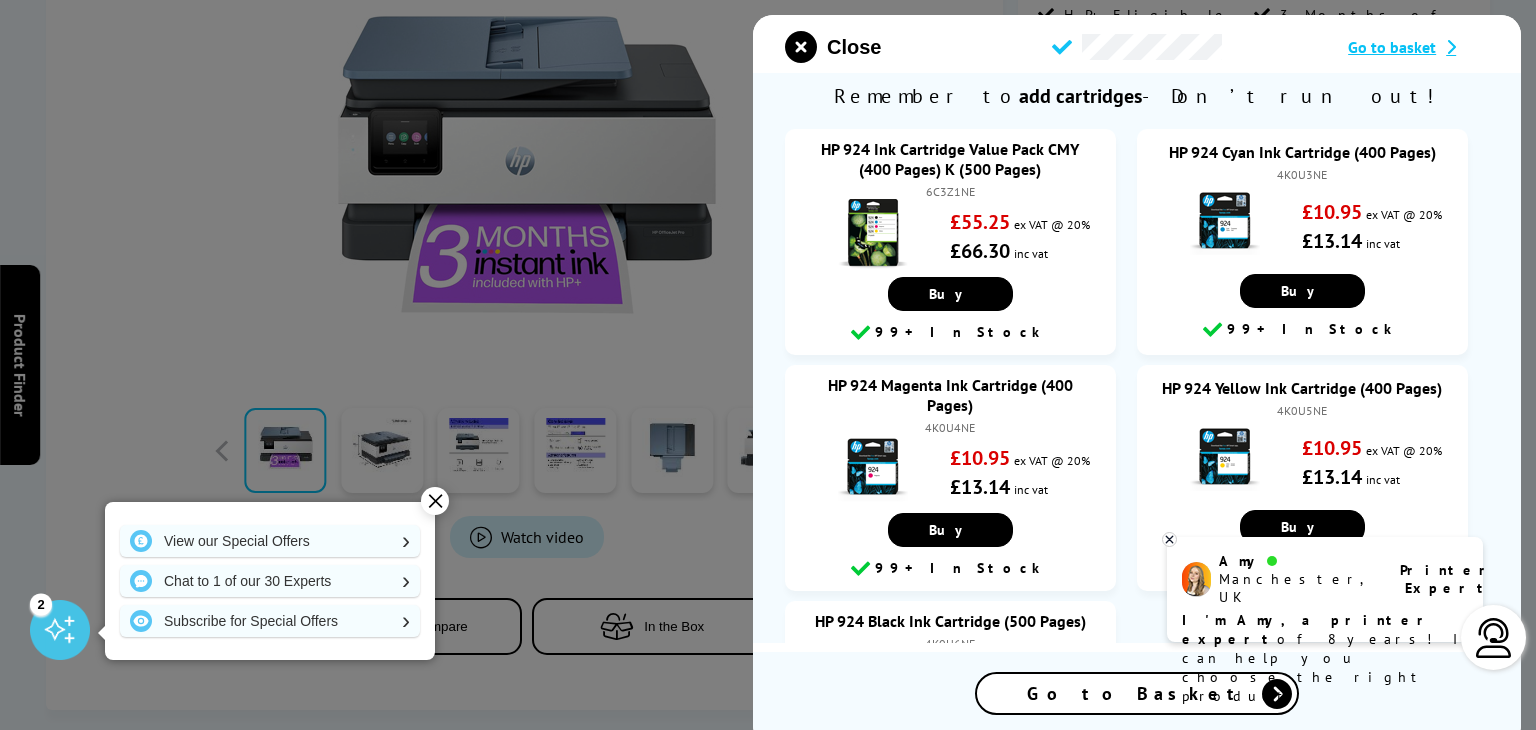 click on "Go to Basket" at bounding box center (1137, 693) 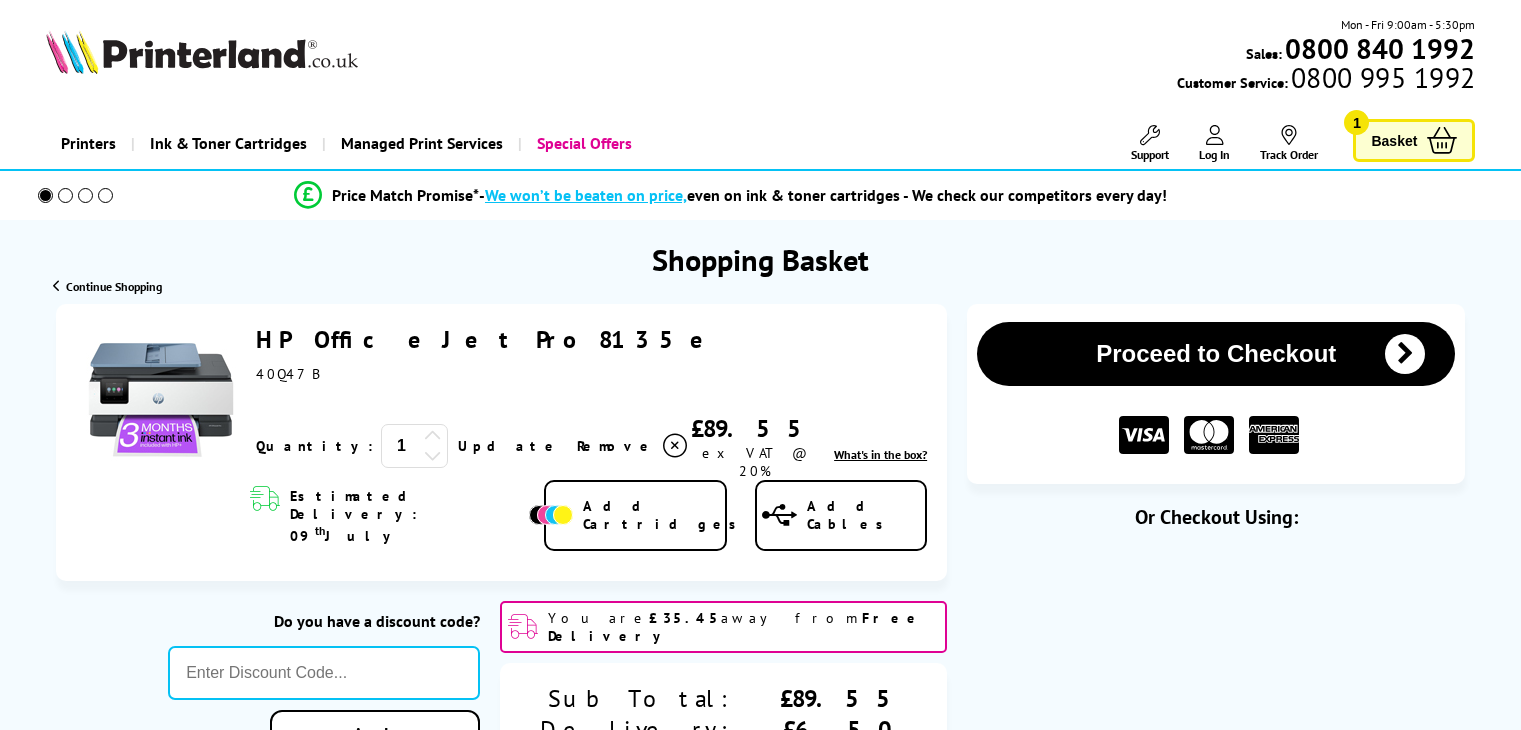 scroll, scrollTop: 0, scrollLeft: 0, axis: both 